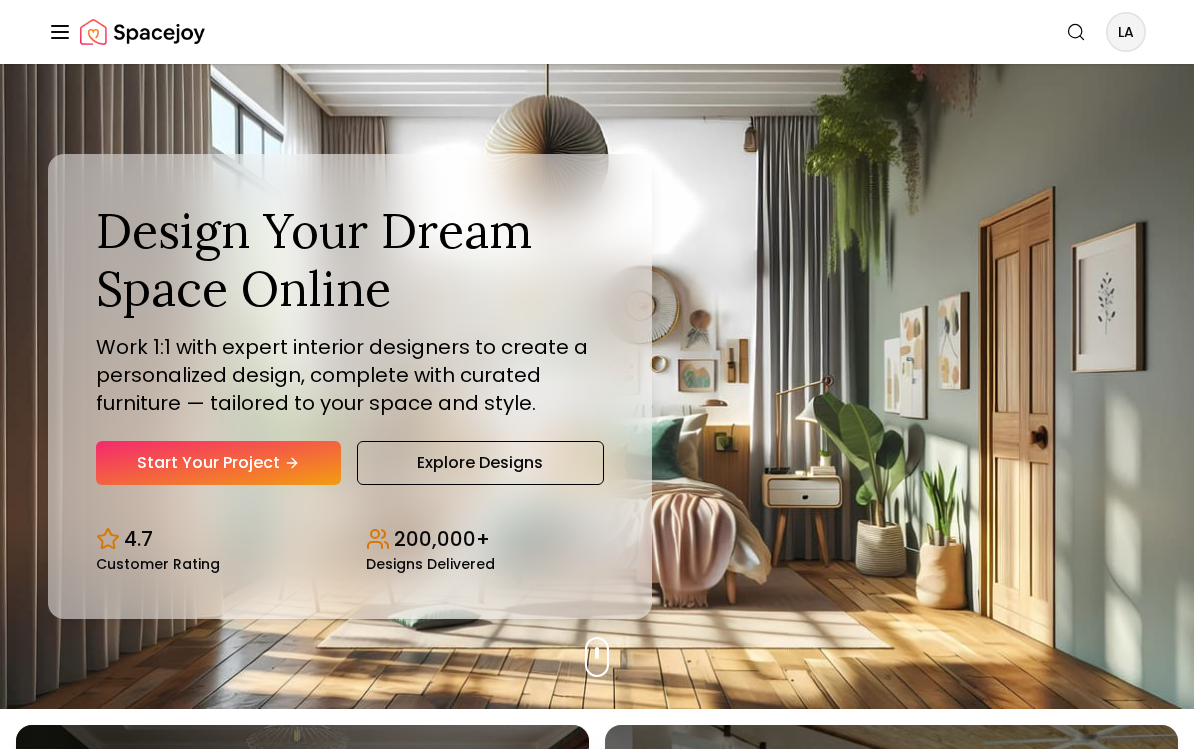 scroll, scrollTop: 0, scrollLeft: 0, axis: both 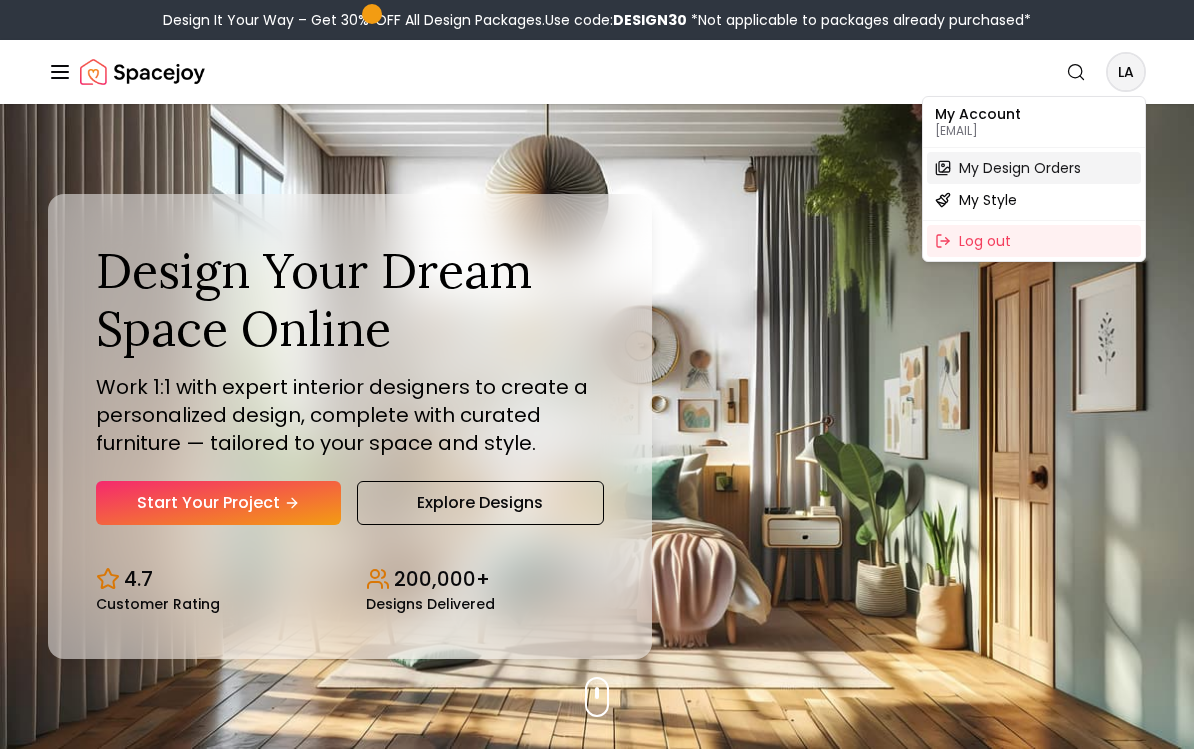 click on "My Design Orders" at bounding box center [1020, 168] 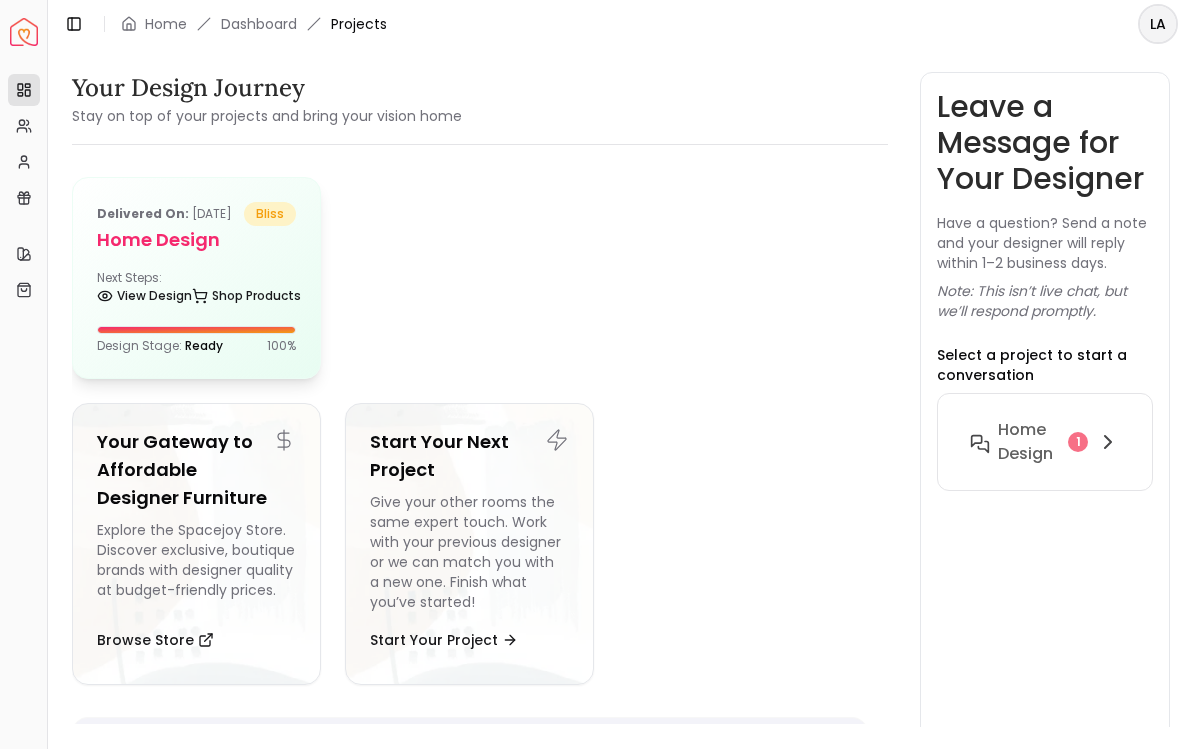 click on "Home design" at bounding box center (196, 240) 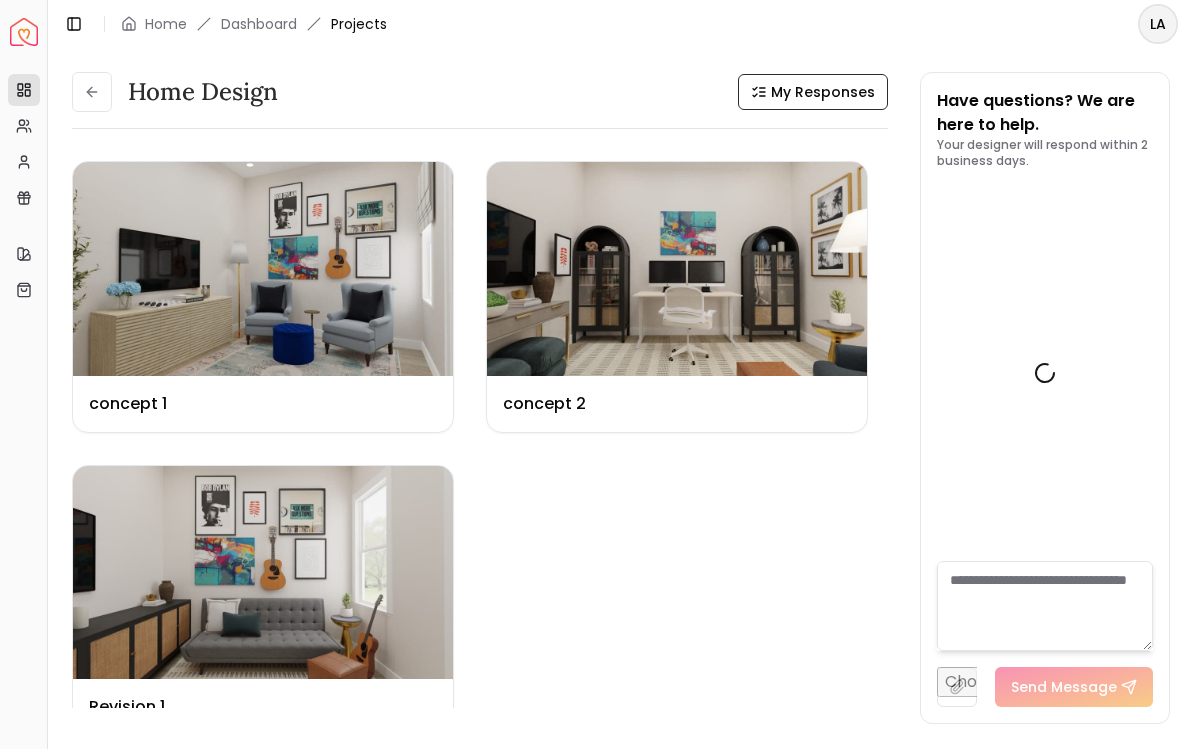 scroll, scrollTop: 4588, scrollLeft: 0, axis: vertical 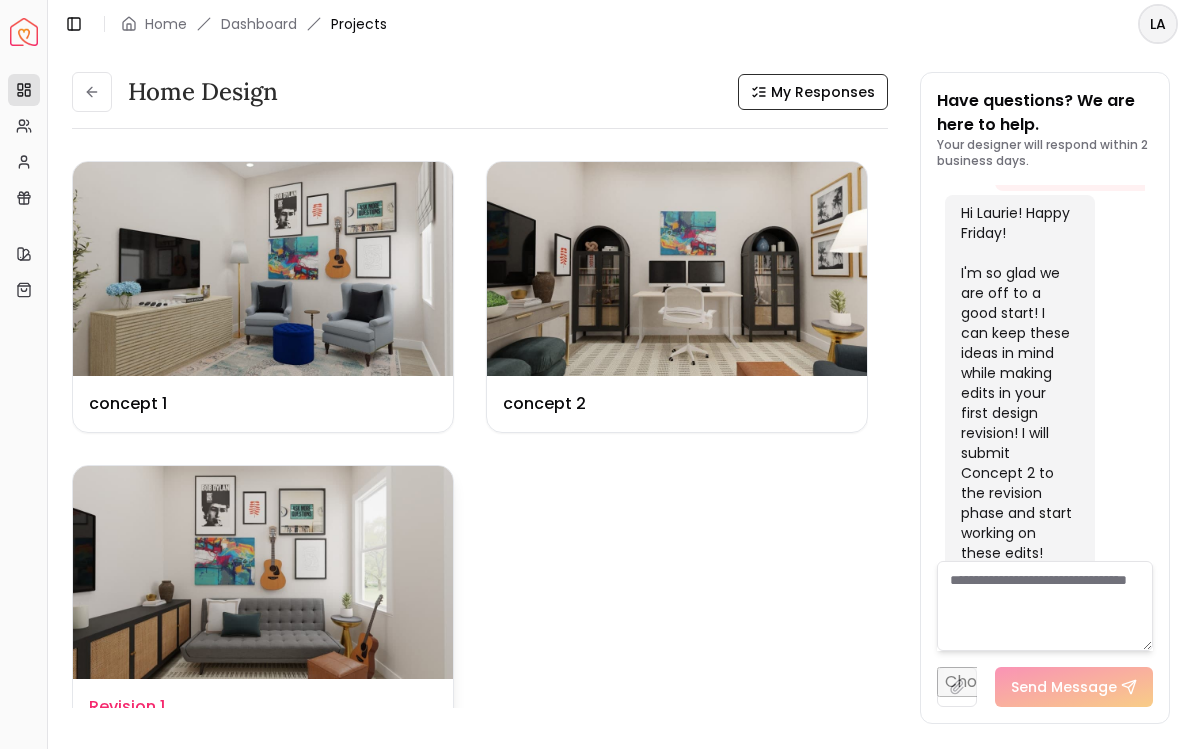 click at bounding box center (263, 573) 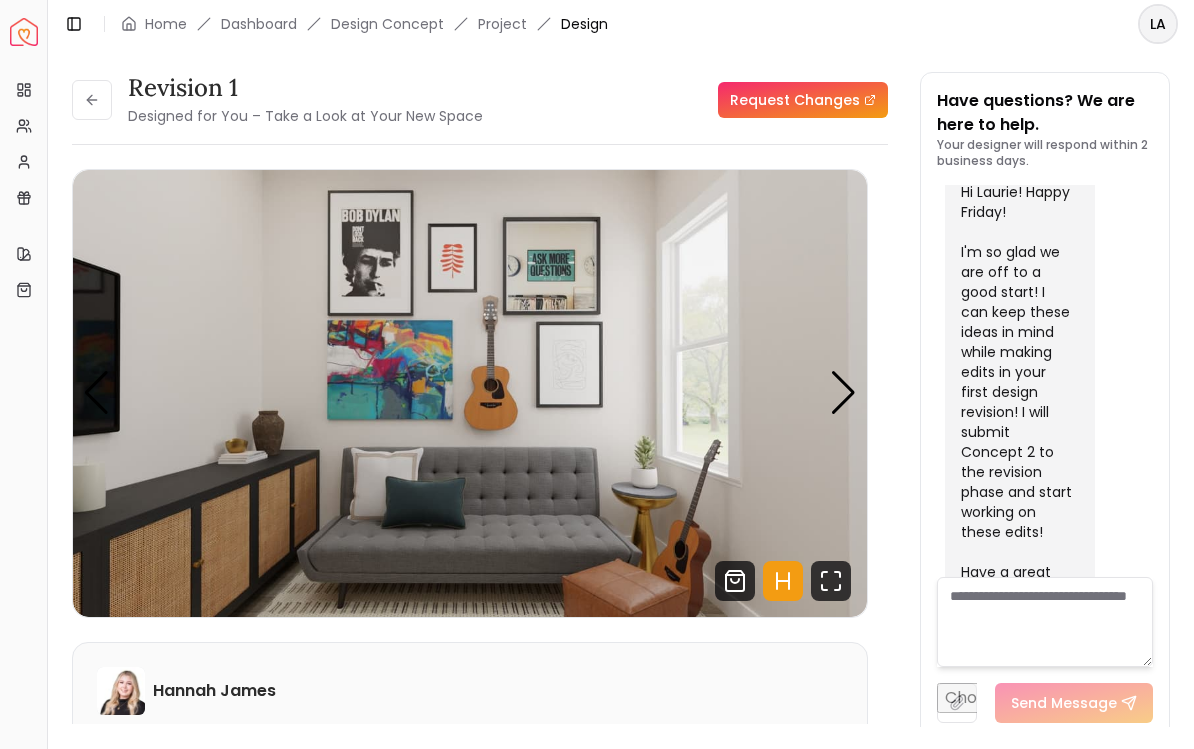 scroll, scrollTop: 4572, scrollLeft: 0, axis: vertical 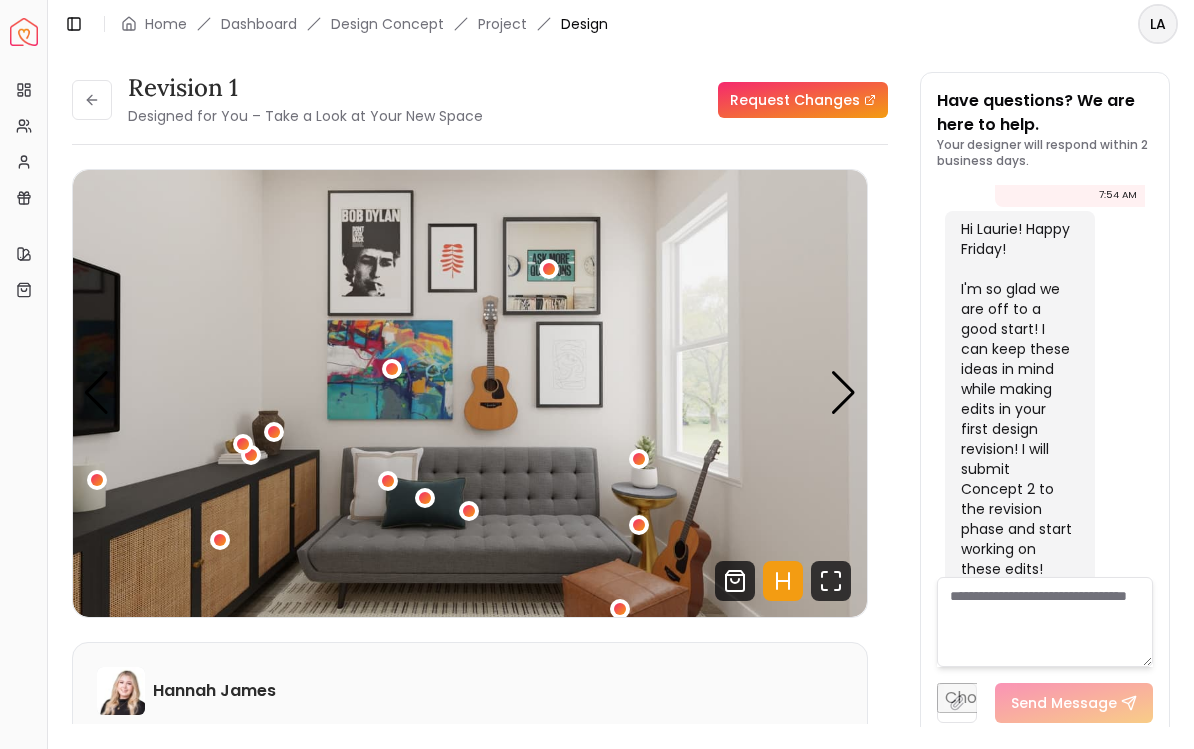 click at bounding box center [843, 393] 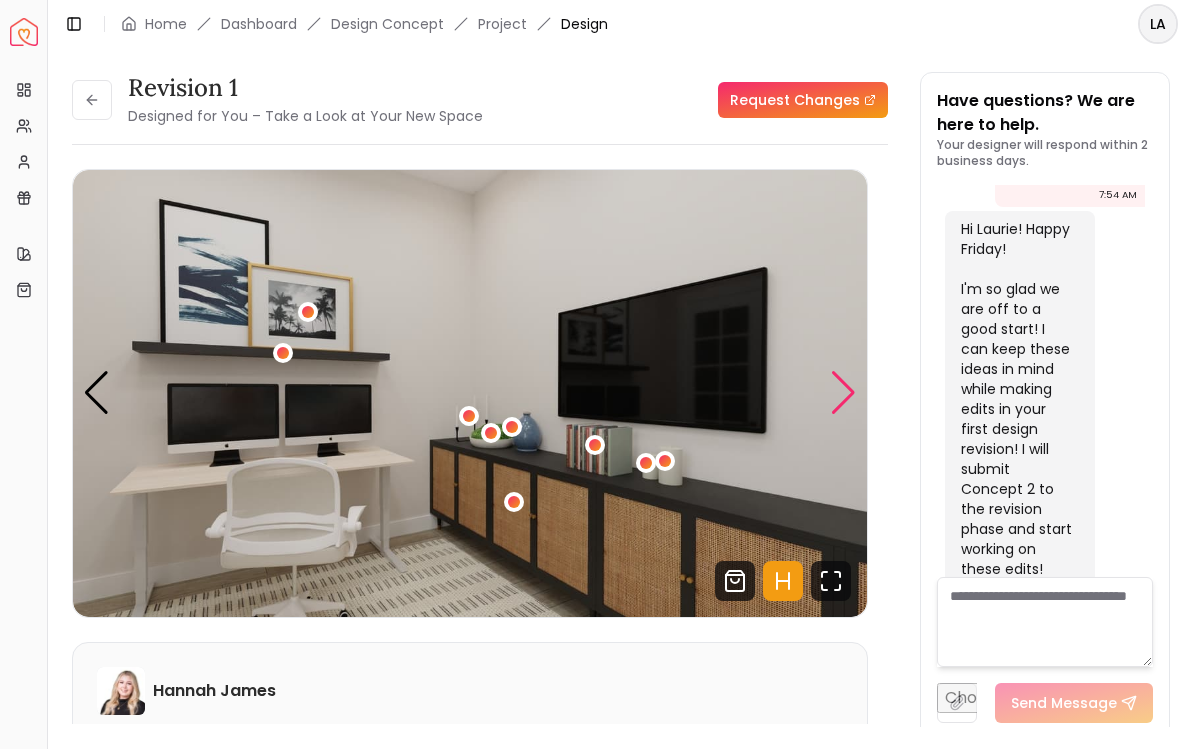click at bounding box center [470, 393] 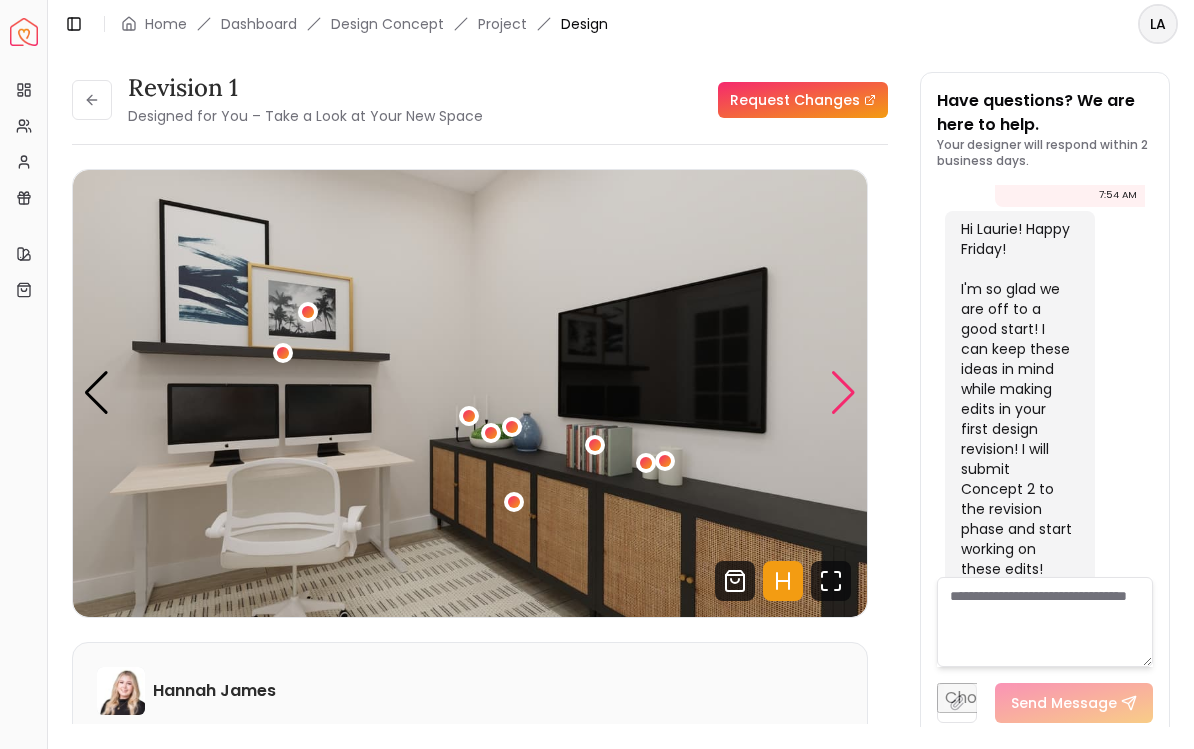 click at bounding box center (843, 393) 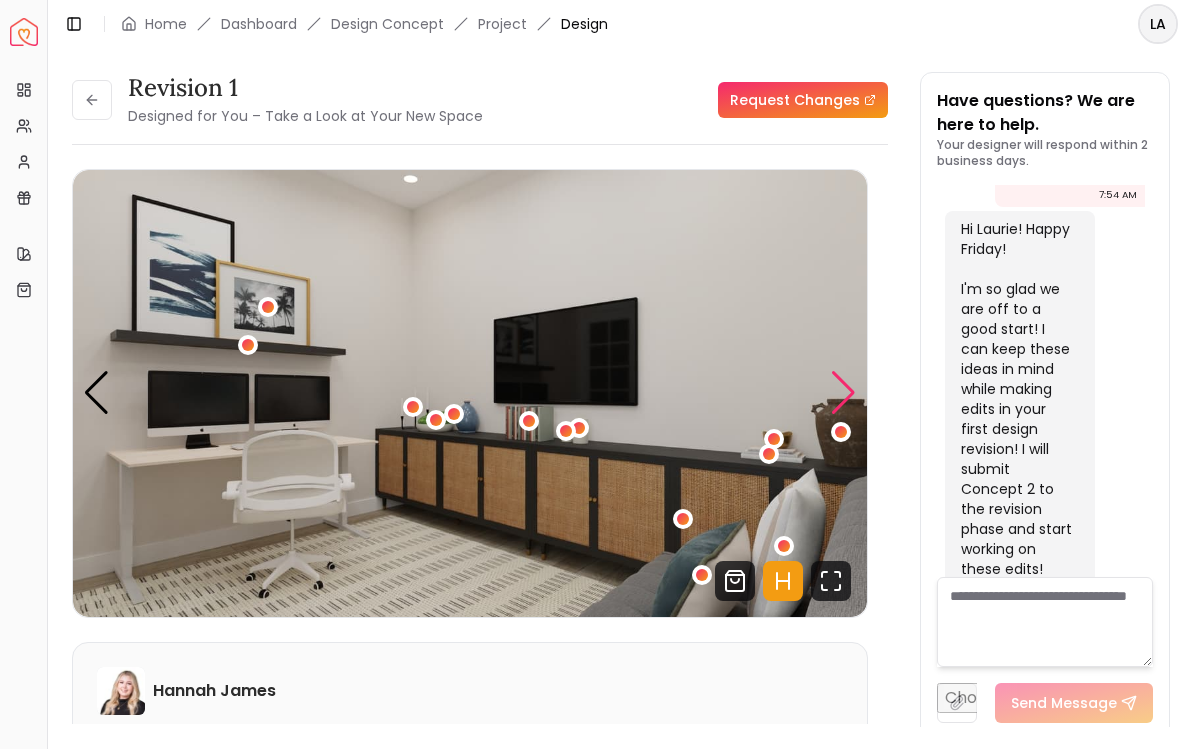 click at bounding box center [843, 393] 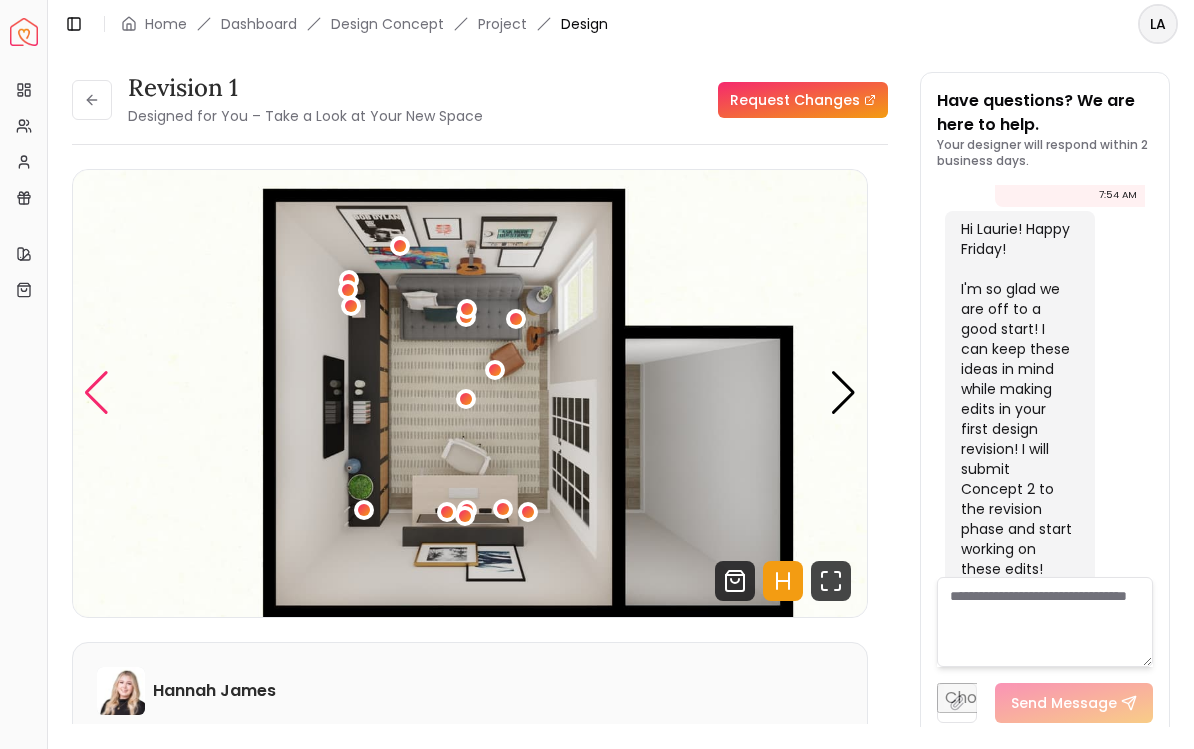 click at bounding box center [96, 393] 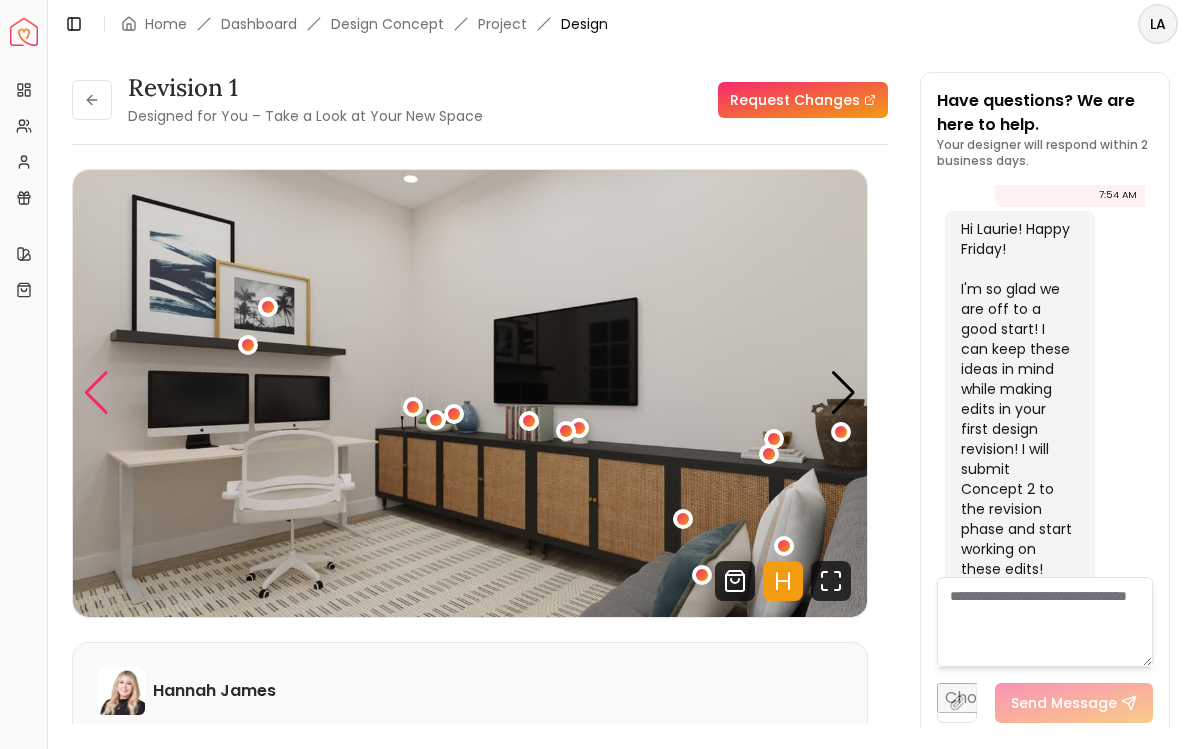 click at bounding box center [96, 393] 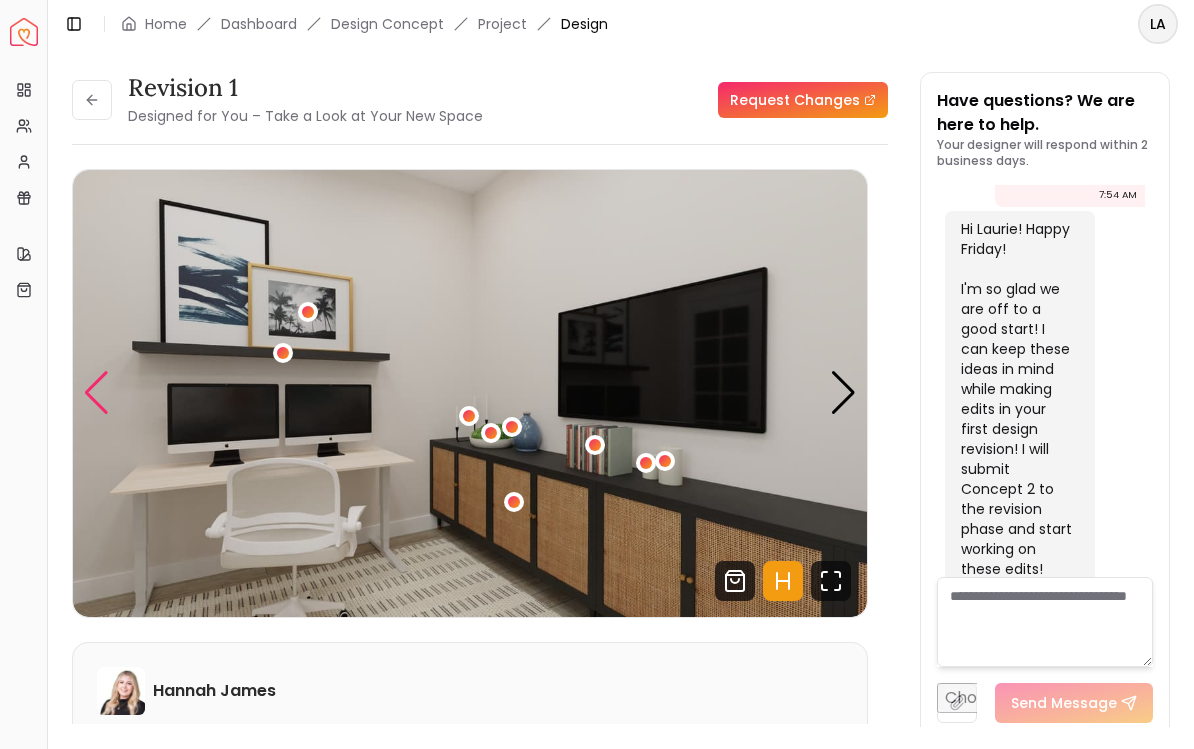 click at bounding box center [96, 393] 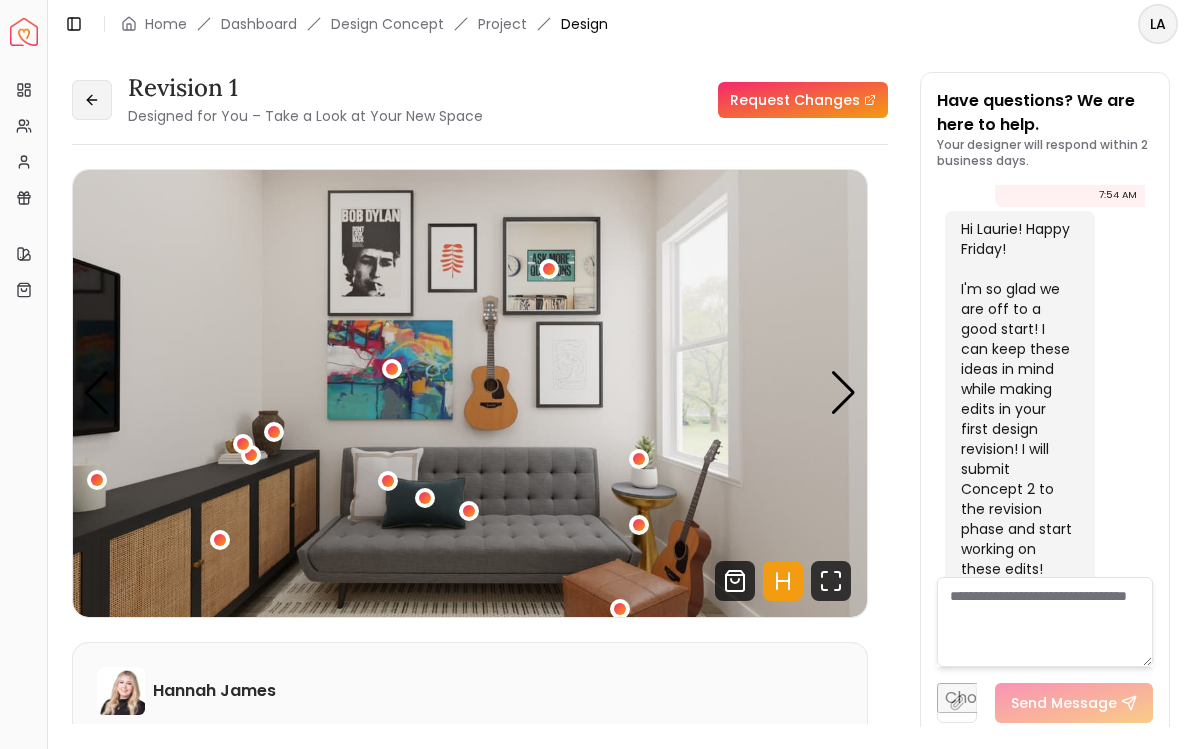 click 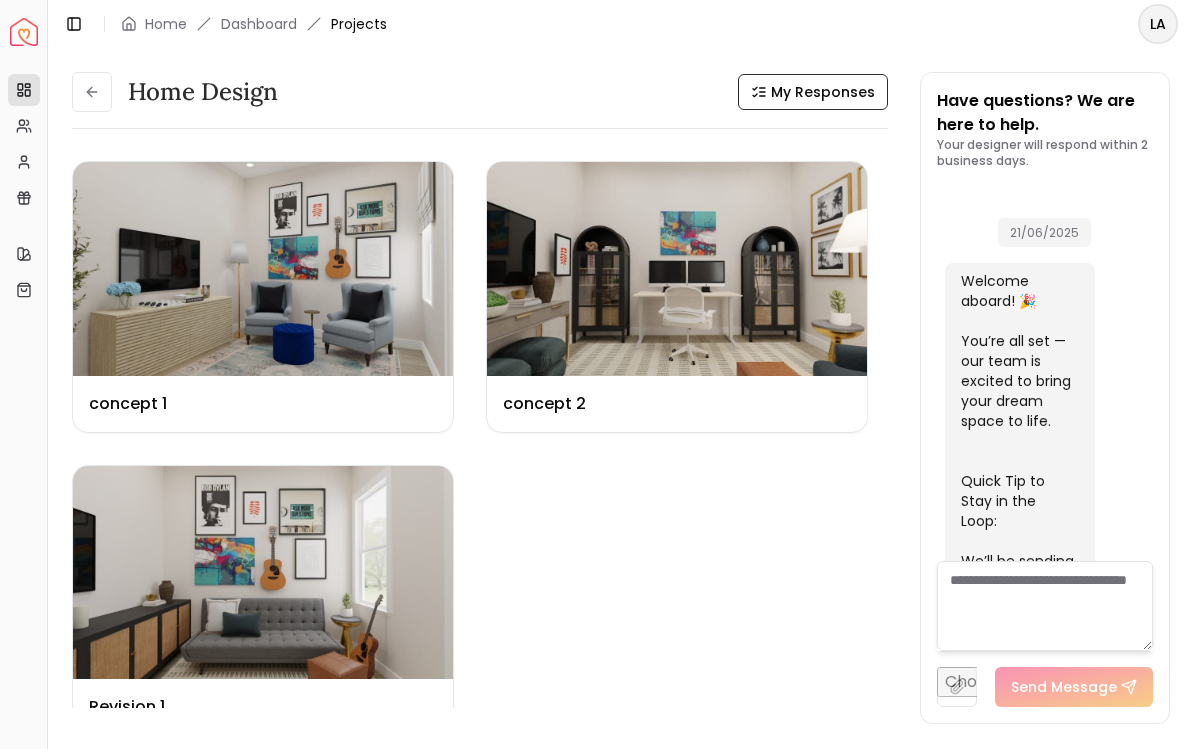 scroll, scrollTop: 4588, scrollLeft: 0, axis: vertical 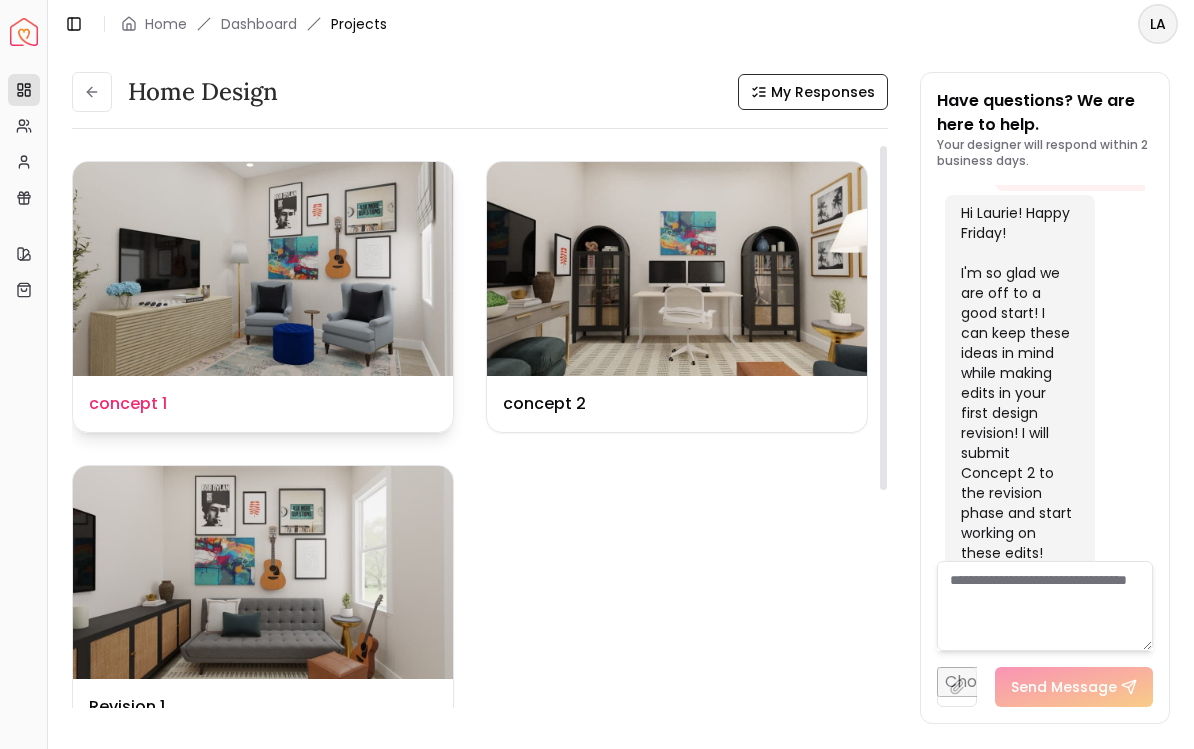 click at bounding box center [263, 269] 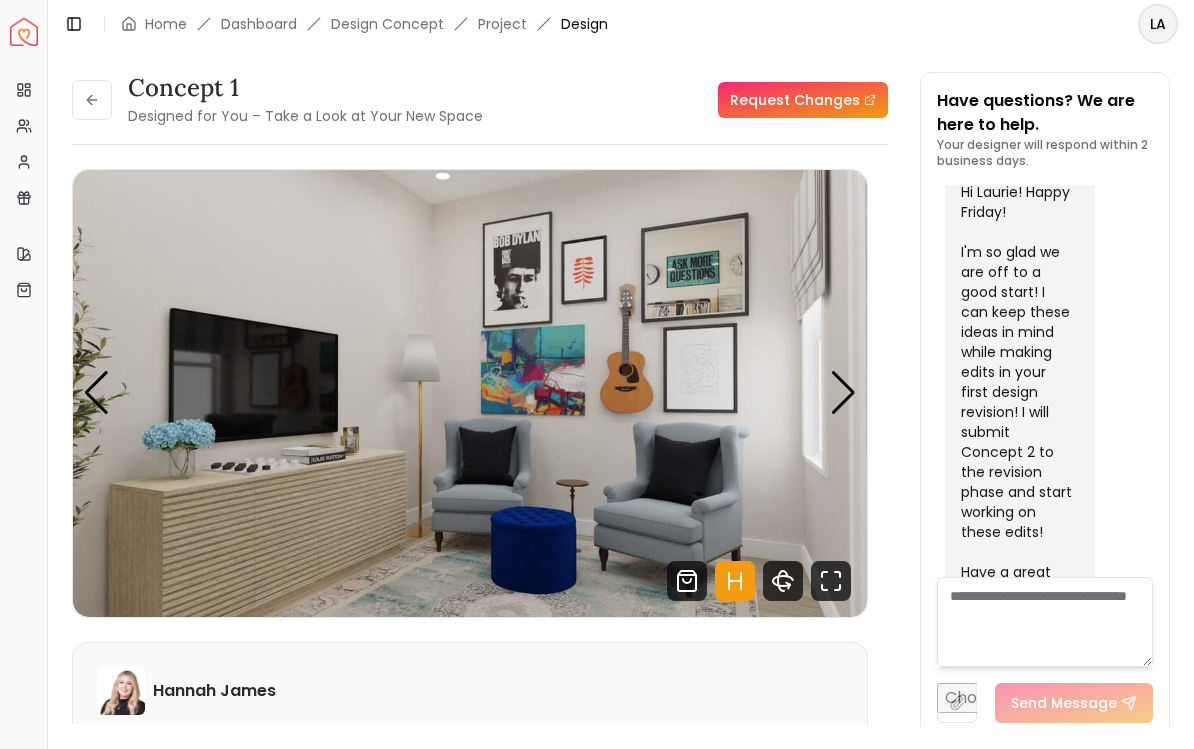 scroll, scrollTop: 4572, scrollLeft: 0, axis: vertical 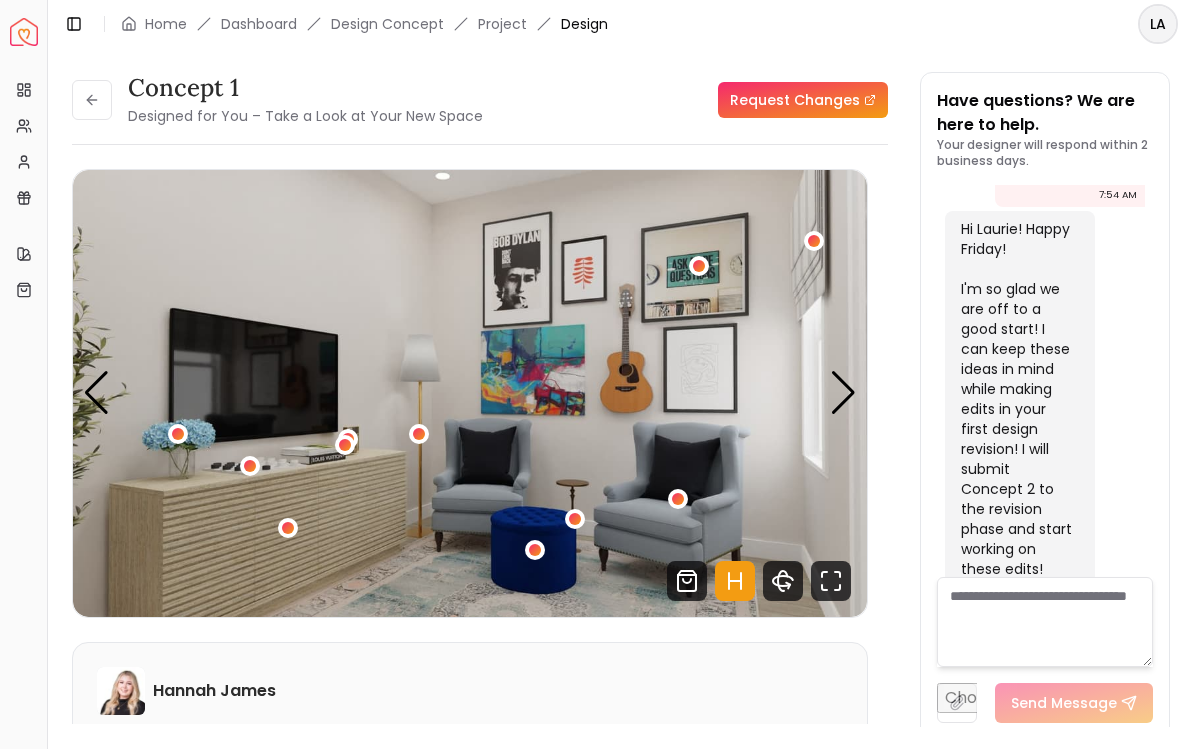click at bounding box center (843, 393) 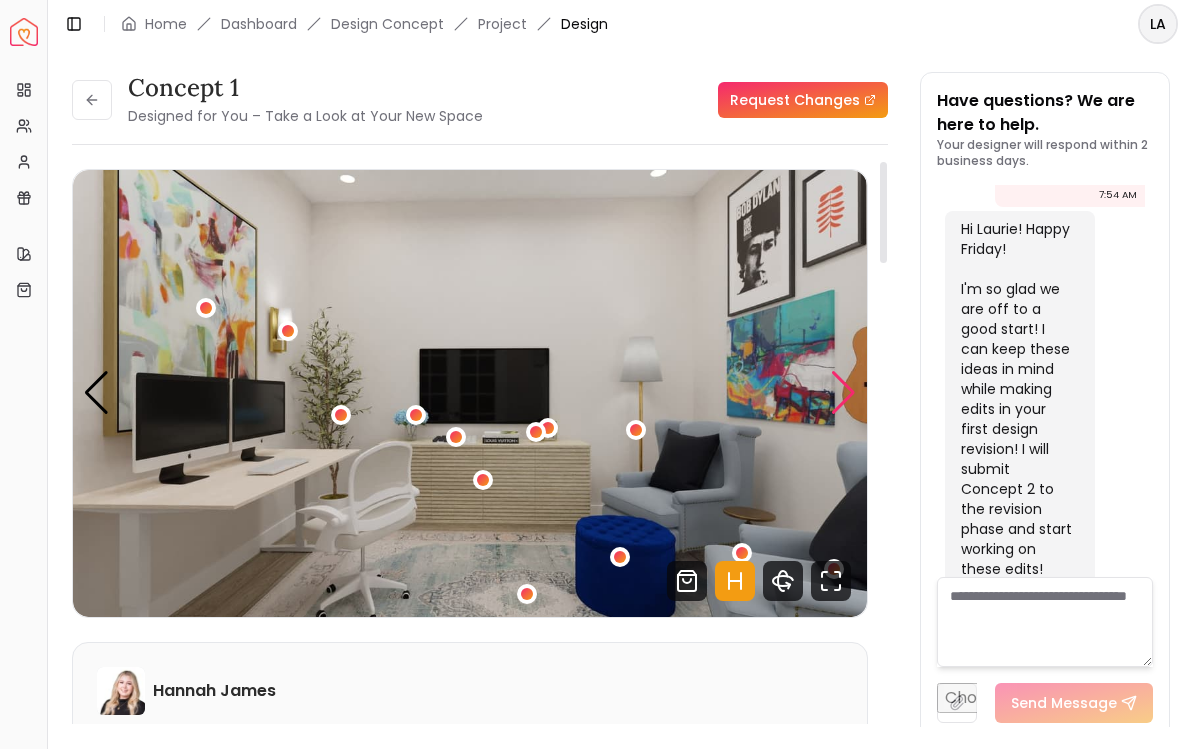 click at bounding box center [843, 393] 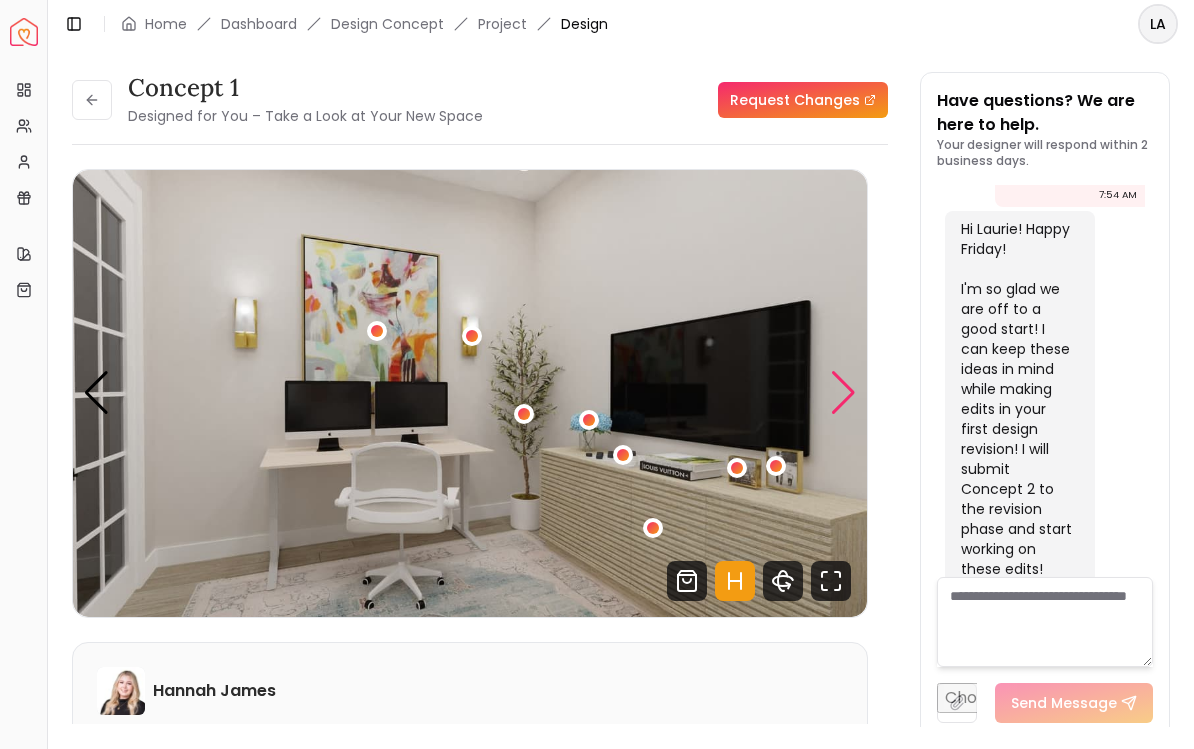 click at bounding box center (843, 393) 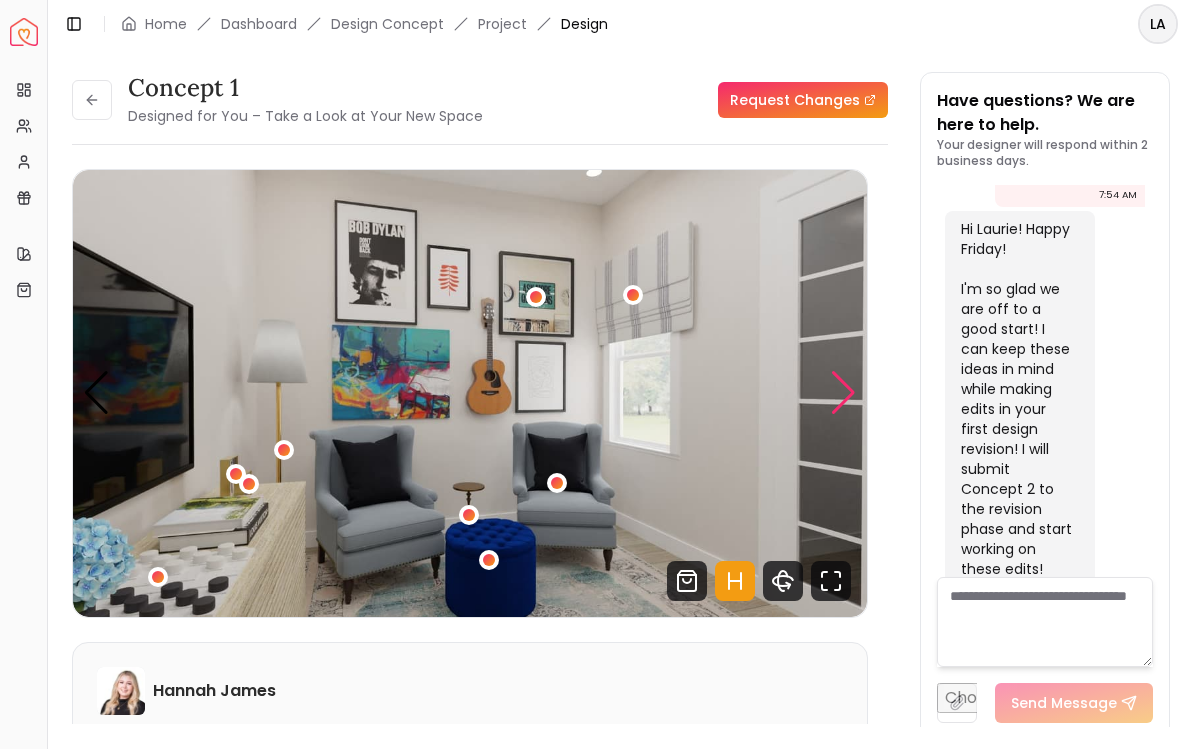 click at bounding box center [843, 393] 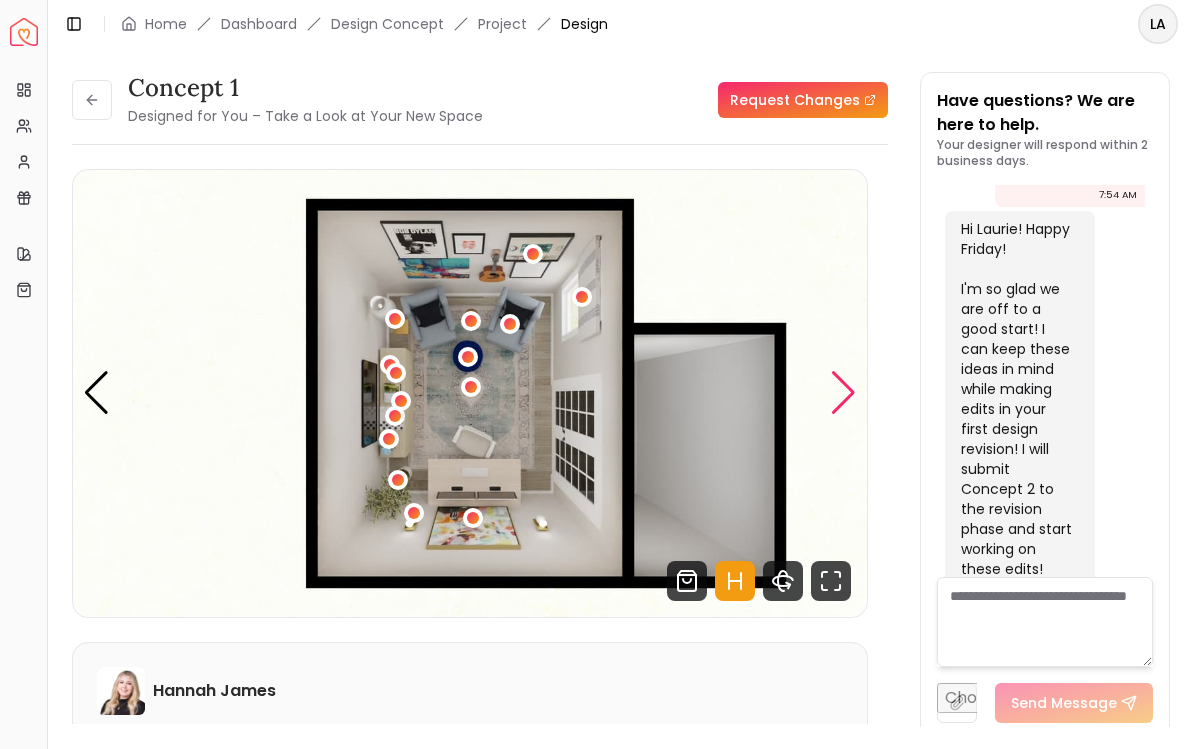 click at bounding box center (96, 393) 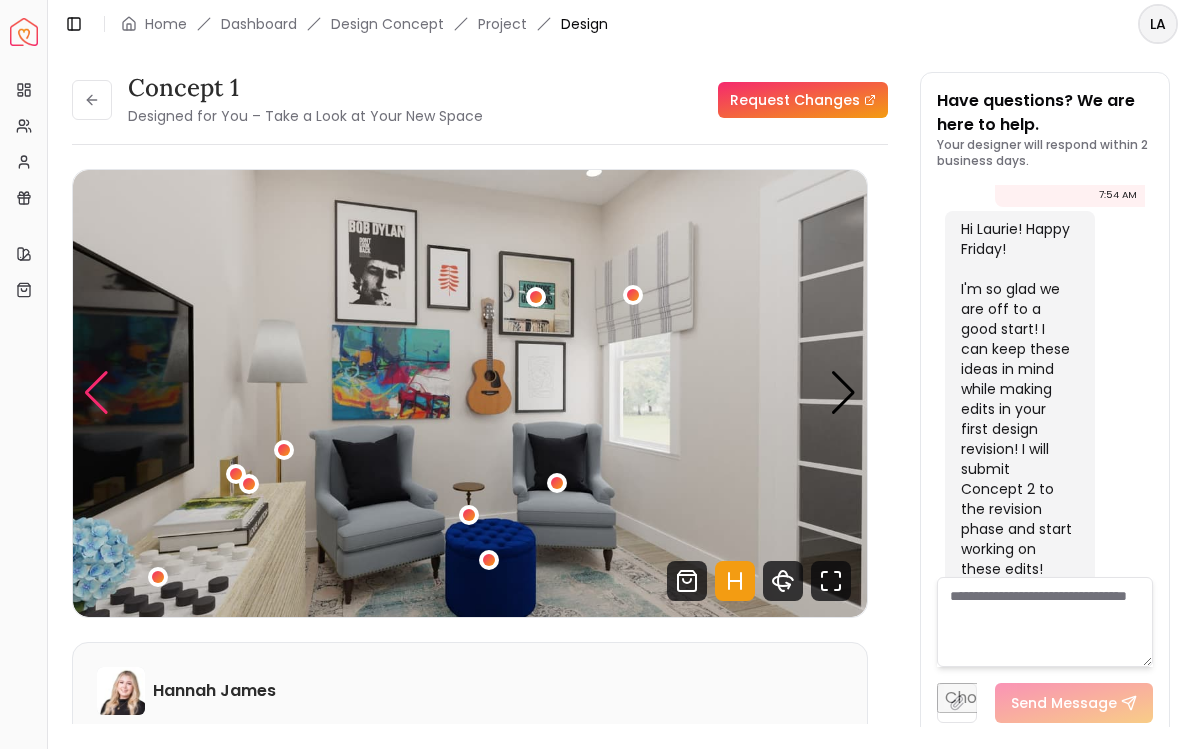 click at bounding box center (96, 393) 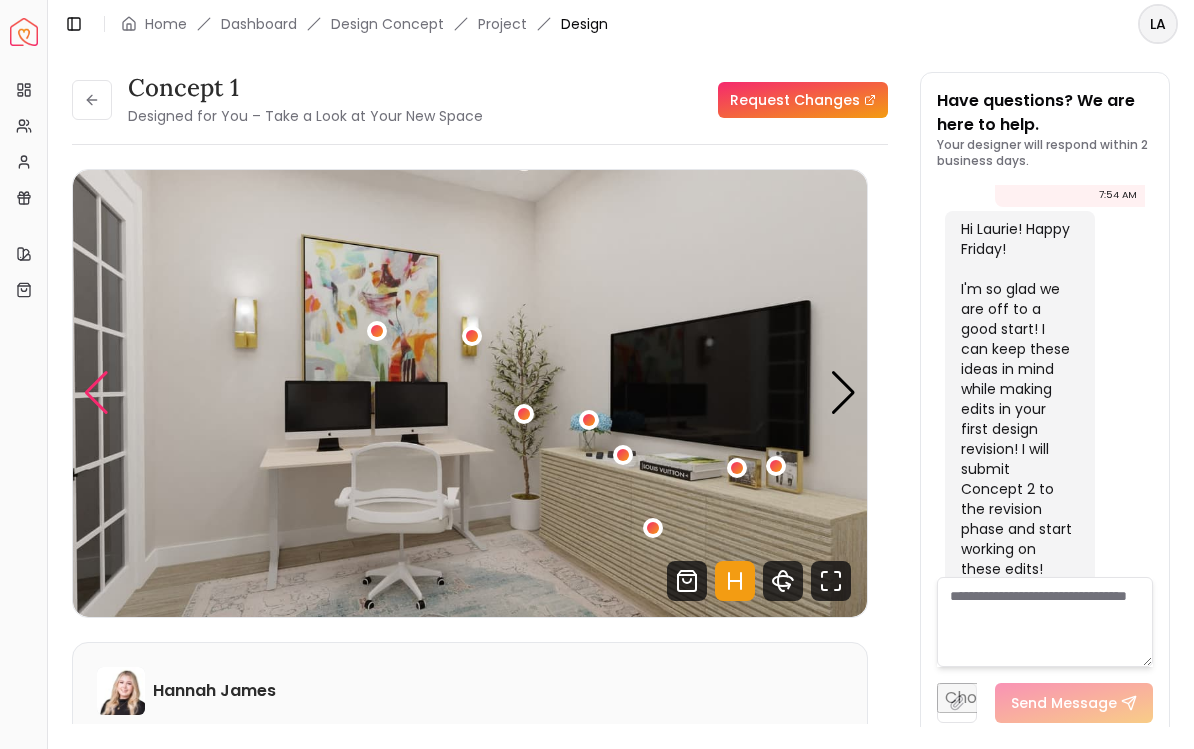 click at bounding box center (843, 393) 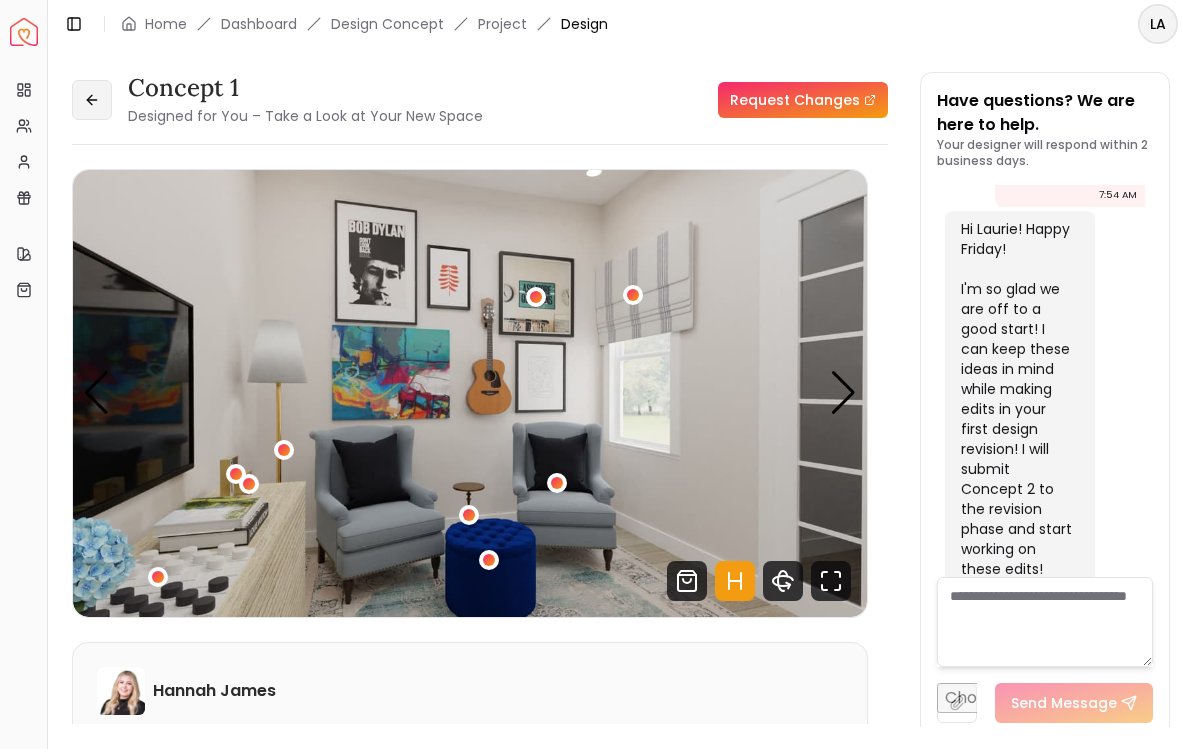 click at bounding box center (92, 100) 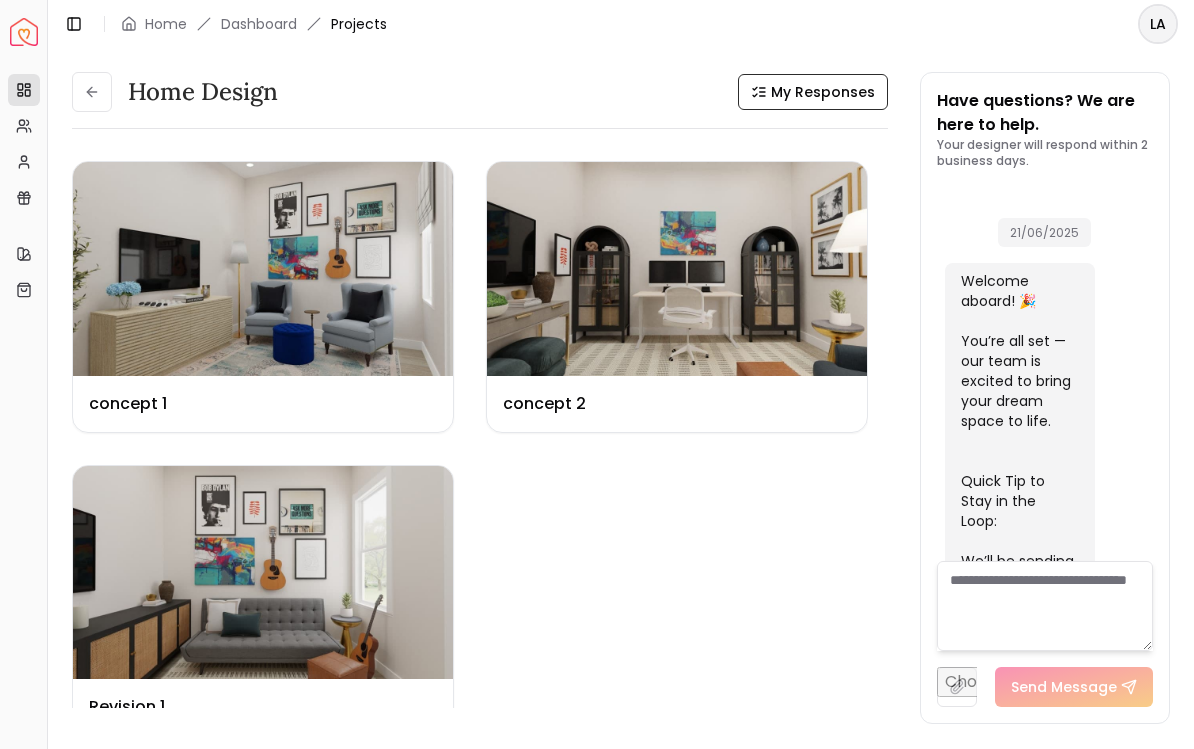 scroll, scrollTop: 4588, scrollLeft: 0, axis: vertical 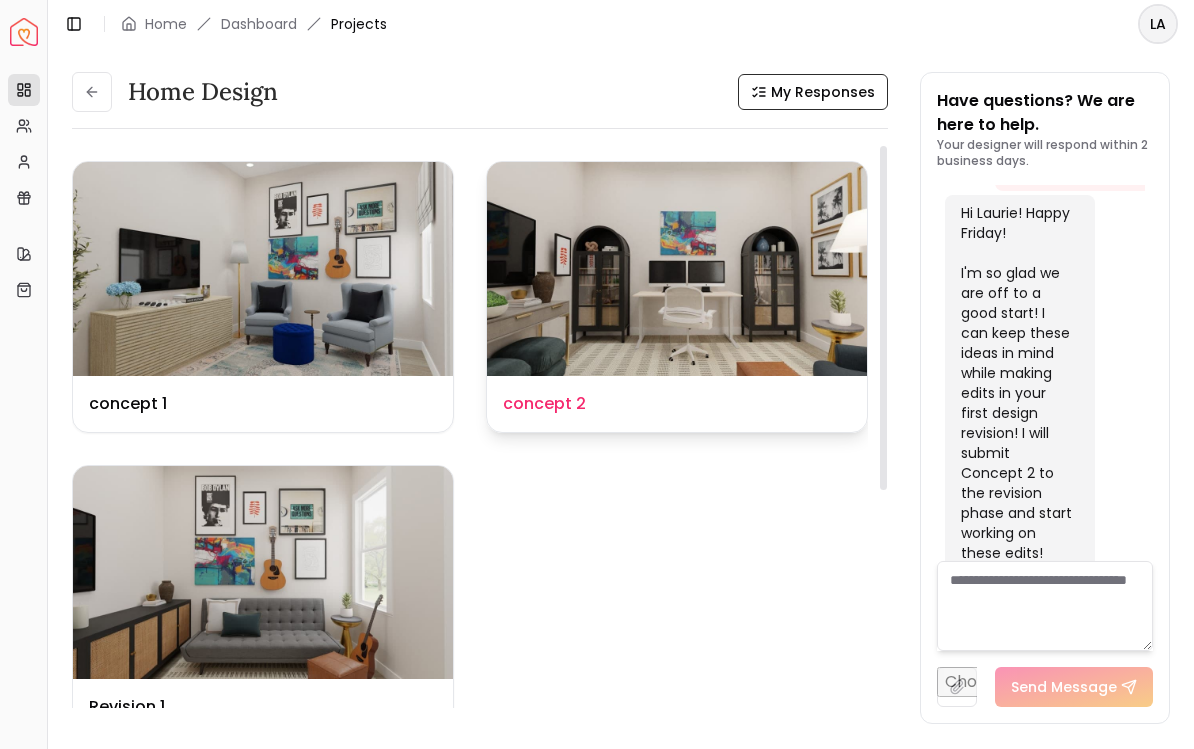 click at bounding box center [677, 269] 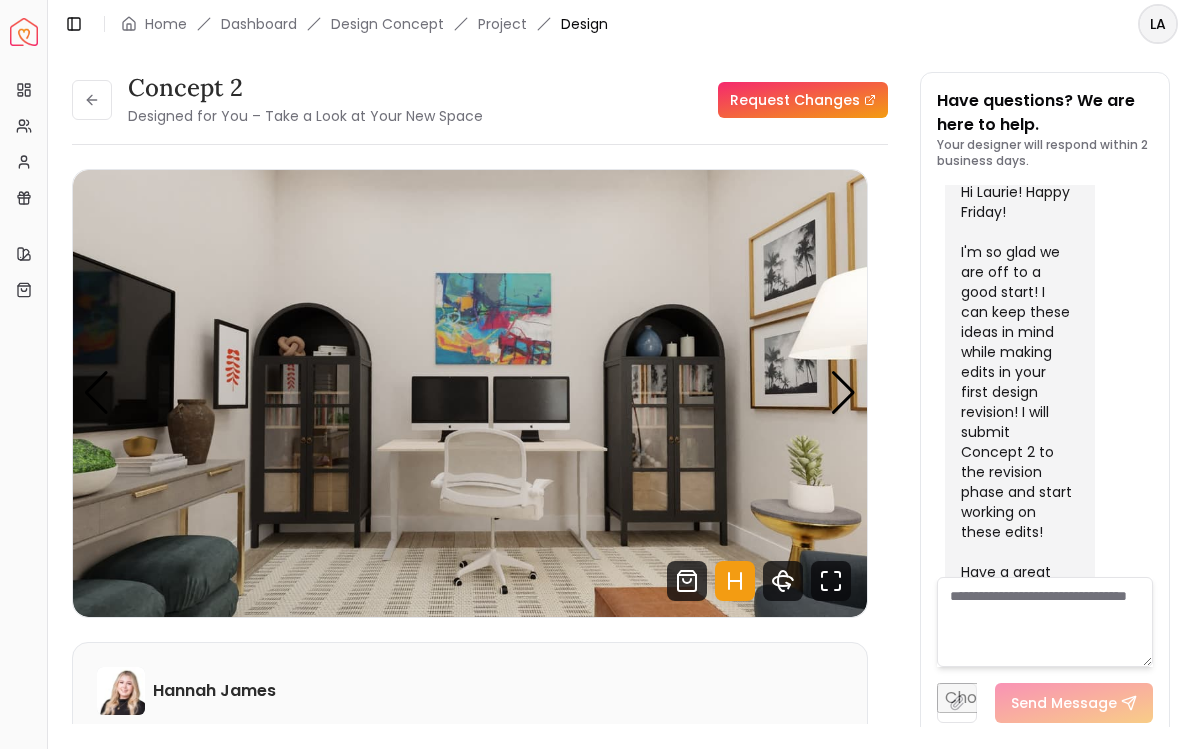 scroll, scrollTop: 4572, scrollLeft: 0, axis: vertical 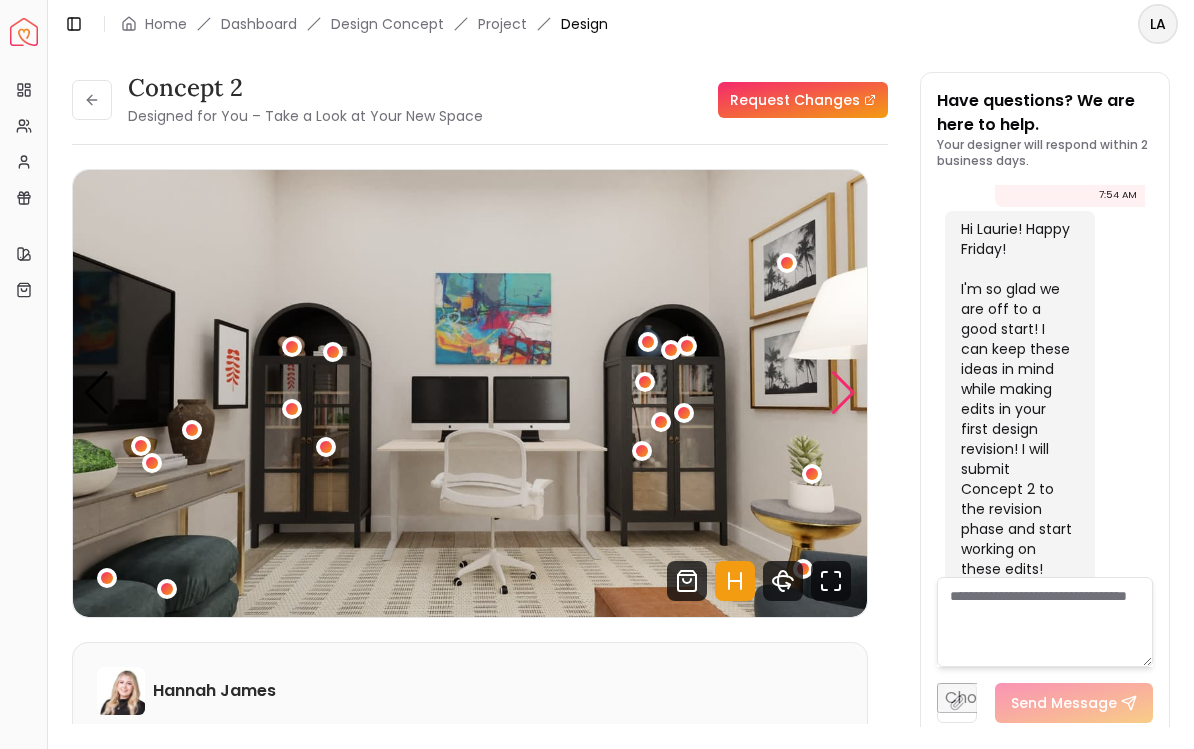 click at bounding box center (843, 393) 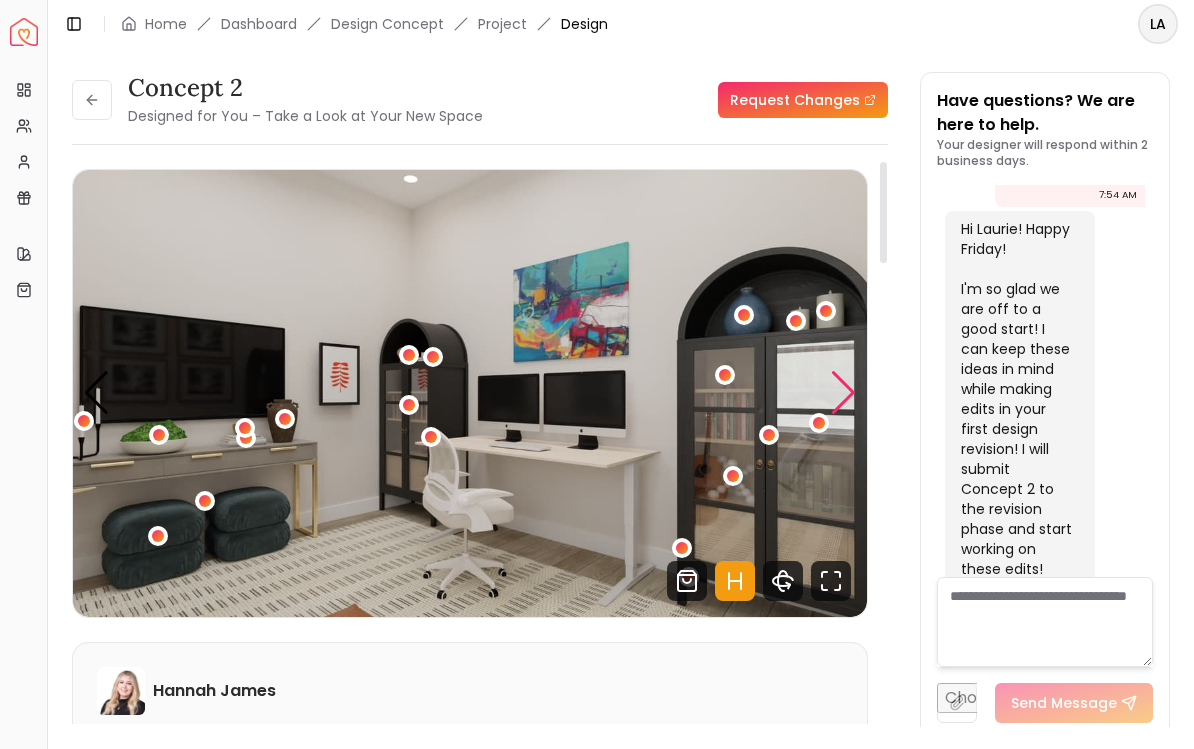 click at bounding box center (843, 393) 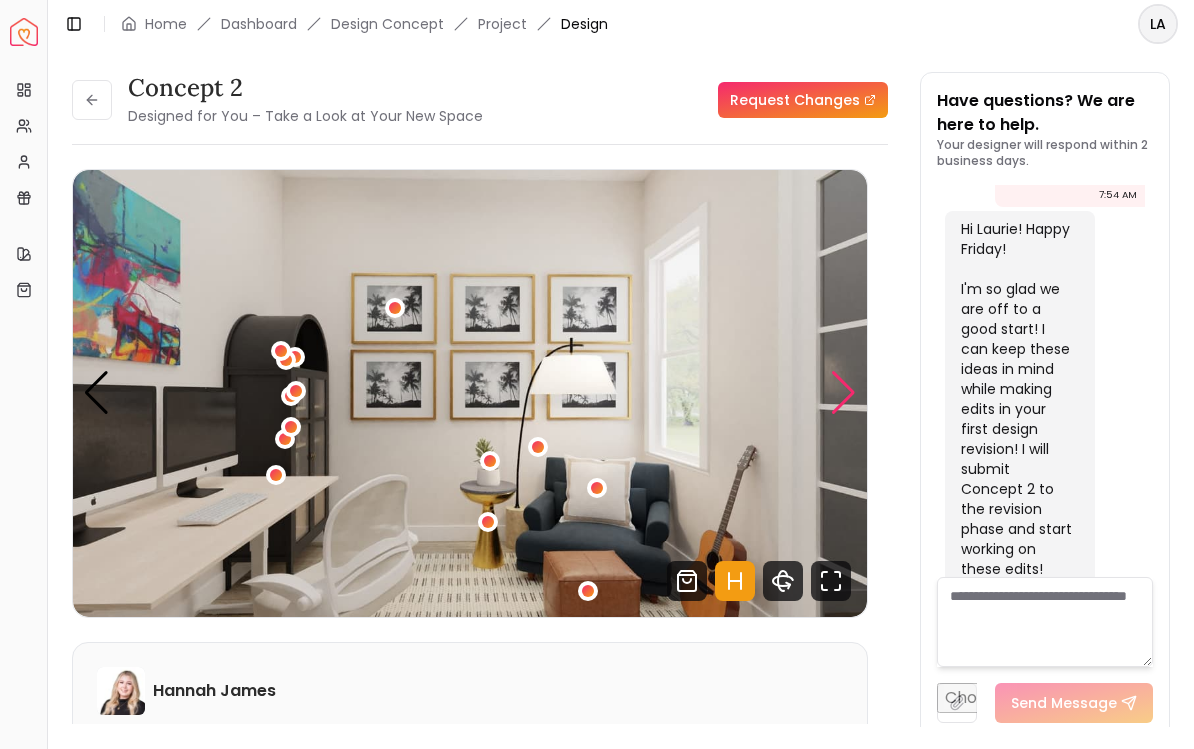 click at bounding box center (843, 393) 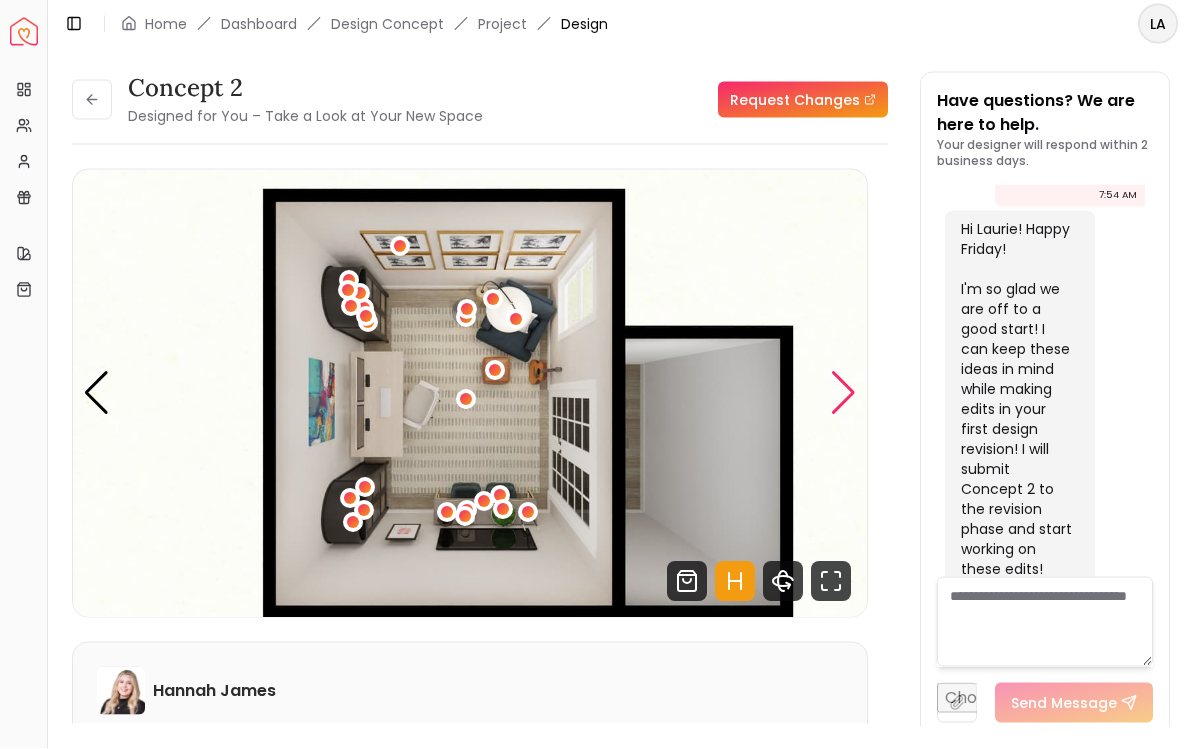 scroll, scrollTop: 14, scrollLeft: 0, axis: vertical 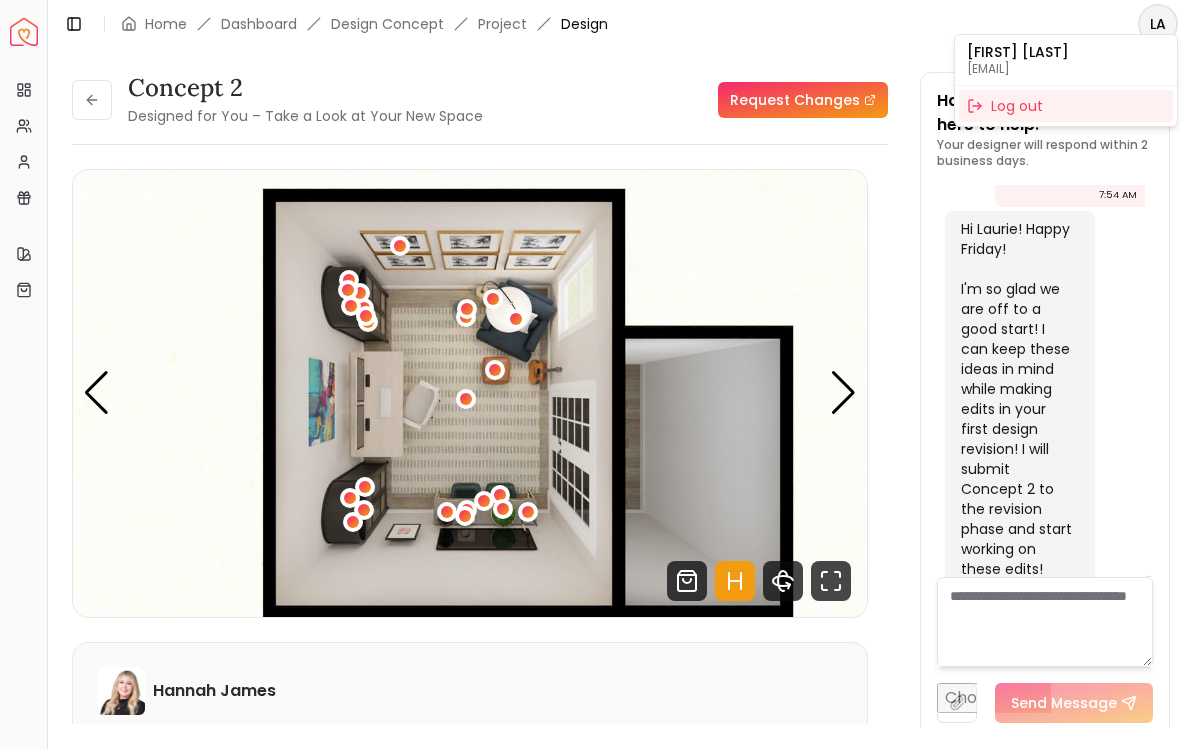 click on "Spacejoy Dashboard Overview Projects My Referrals My Profile Gift Card Balance Quick Links My Style My Store Toggle Sidebar Home Dashboard Design Concept Project Design LA concept 2 Designed for You – Take a Look at Your New Space Request Changes concept 2 Designed for You – Take a Look at Your New Space Request Changes Hotspots On Density Show All Pannellum Loading... Start Hannah James Please listen to the voice note from your designer, outlining the details of your design. Audio Note: Audio Note  1 0:00  /  1:27 Transcript:  Hey Lori, Hannah here. I wanted to hop on to point out the main difference... Read more Wall Paints Featured in Your Design Sherwin Williams Ibis White Why Shop with Spacejoy? Shopping through Spacejoy isn’t just convenient — it’s smarter. Here’s why: One Cart, All Brands Our concierge places your orders across all retailers—no juggling multiple accounts. Track Everything, In One Place Monitor all your orders from different brands in your Spacejoy dashboard. ( 25     ) 1" at bounding box center [597, 374] 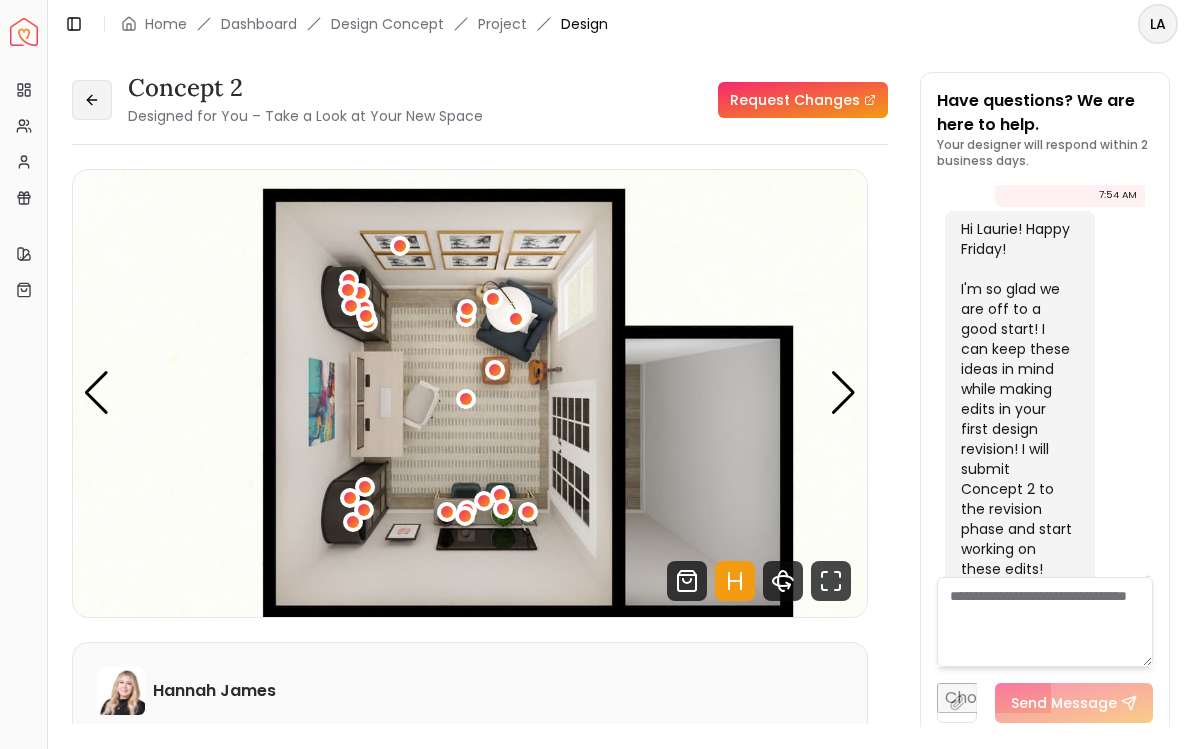 click 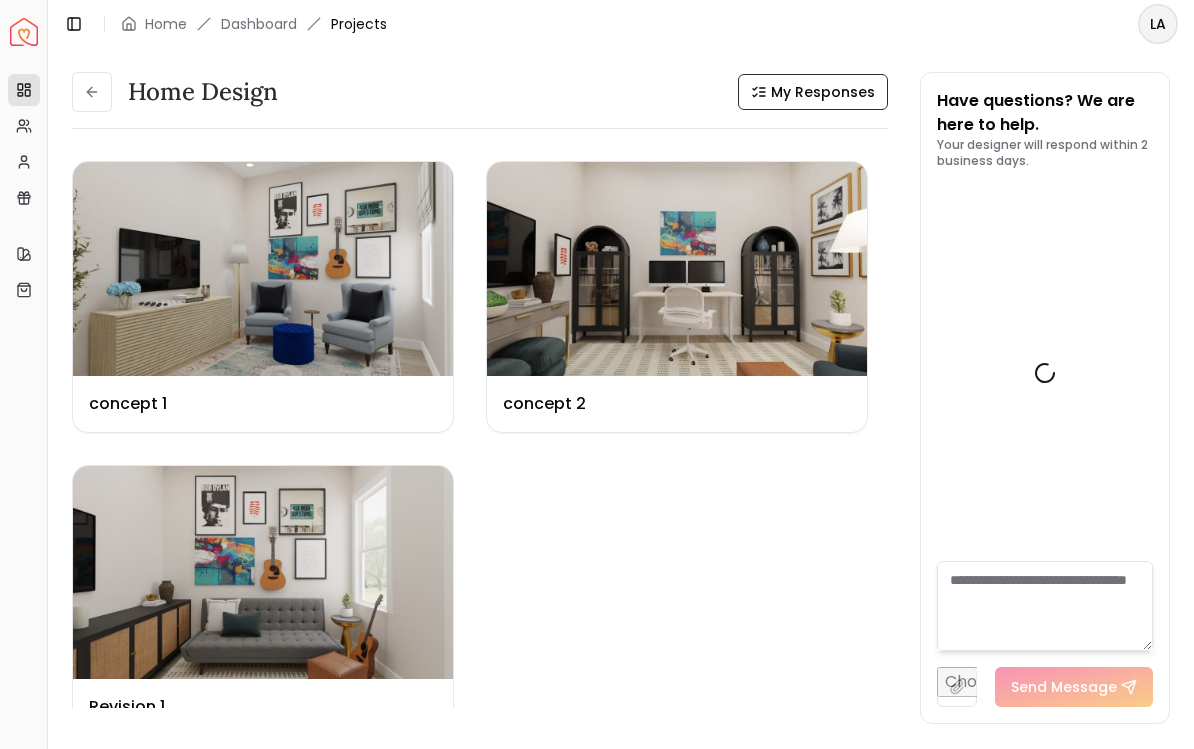 scroll, scrollTop: 4588, scrollLeft: 0, axis: vertical 